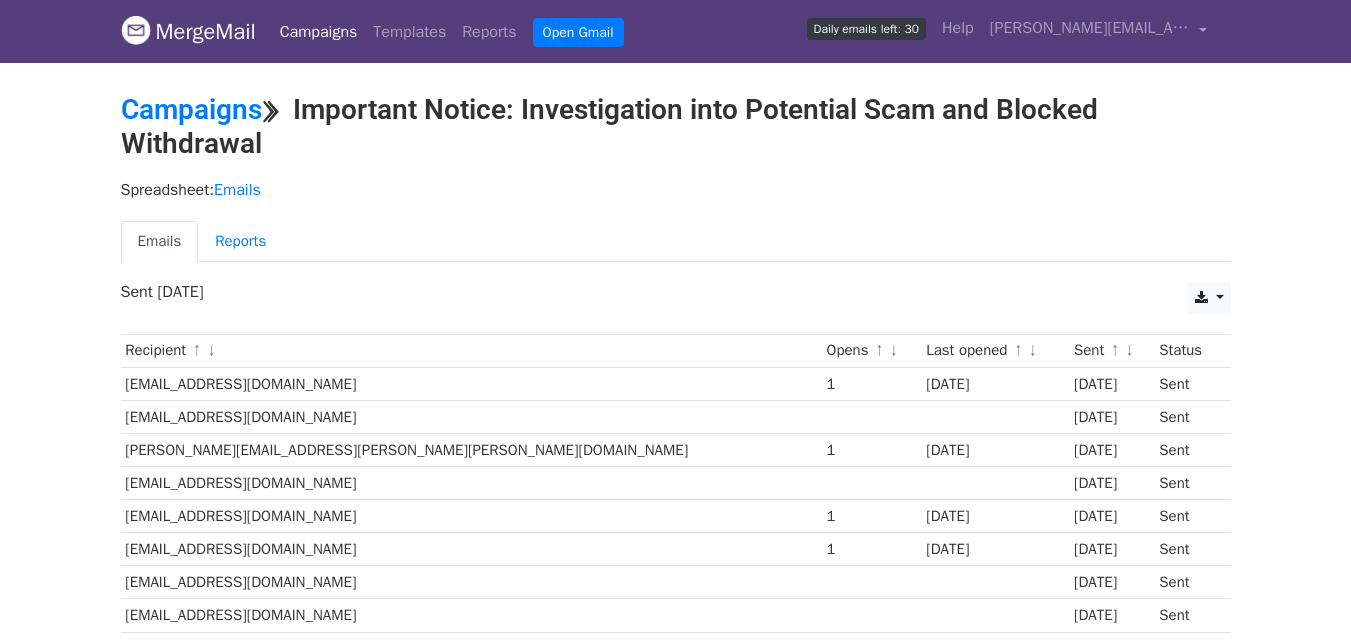 scroll, scrollTop: 555, scrollLeft: 0, axis: vertical 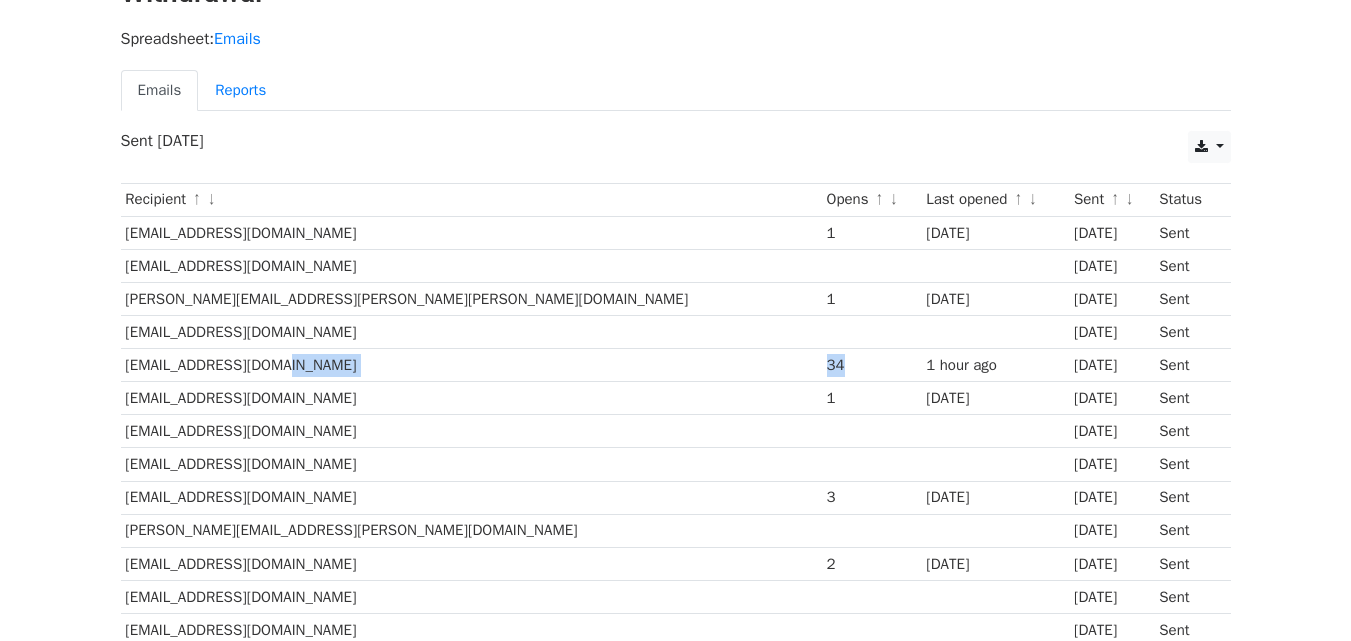 drag, startPoint x: 602, startPoint y: 356, endPoint x: 566, endPoint y: 360, distance: 36.221542 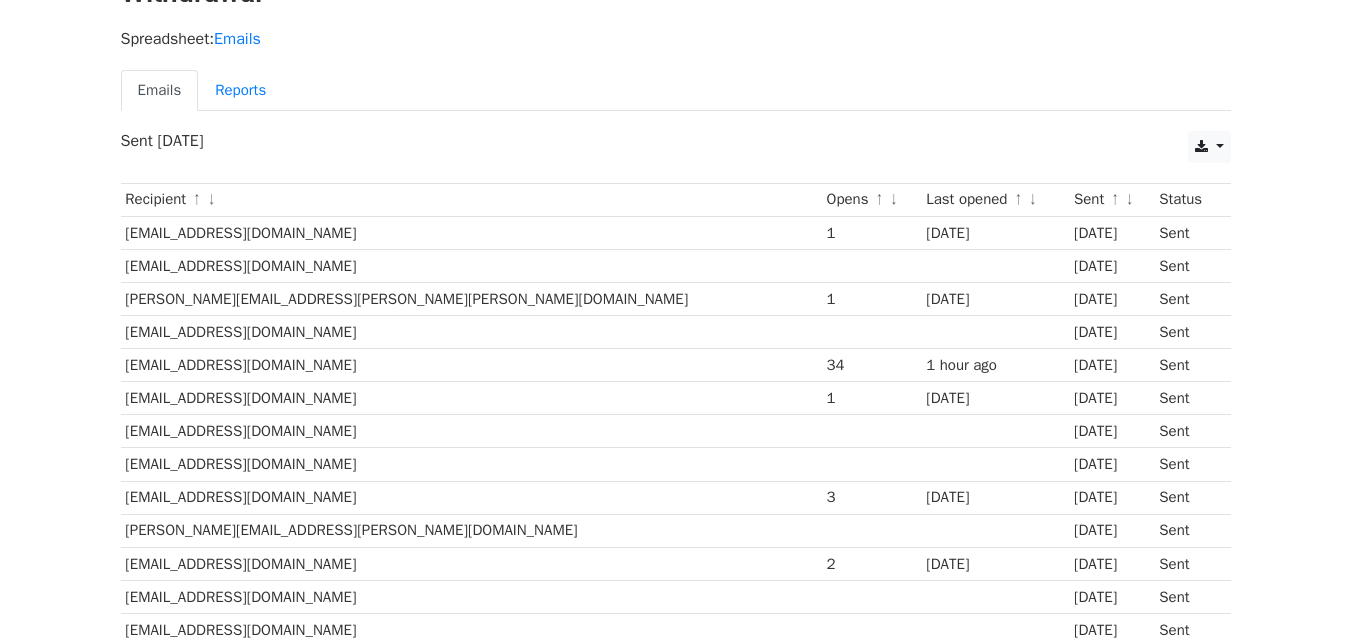 click on "tri4fun2@gmail.com" at bounding box center [471, 365] 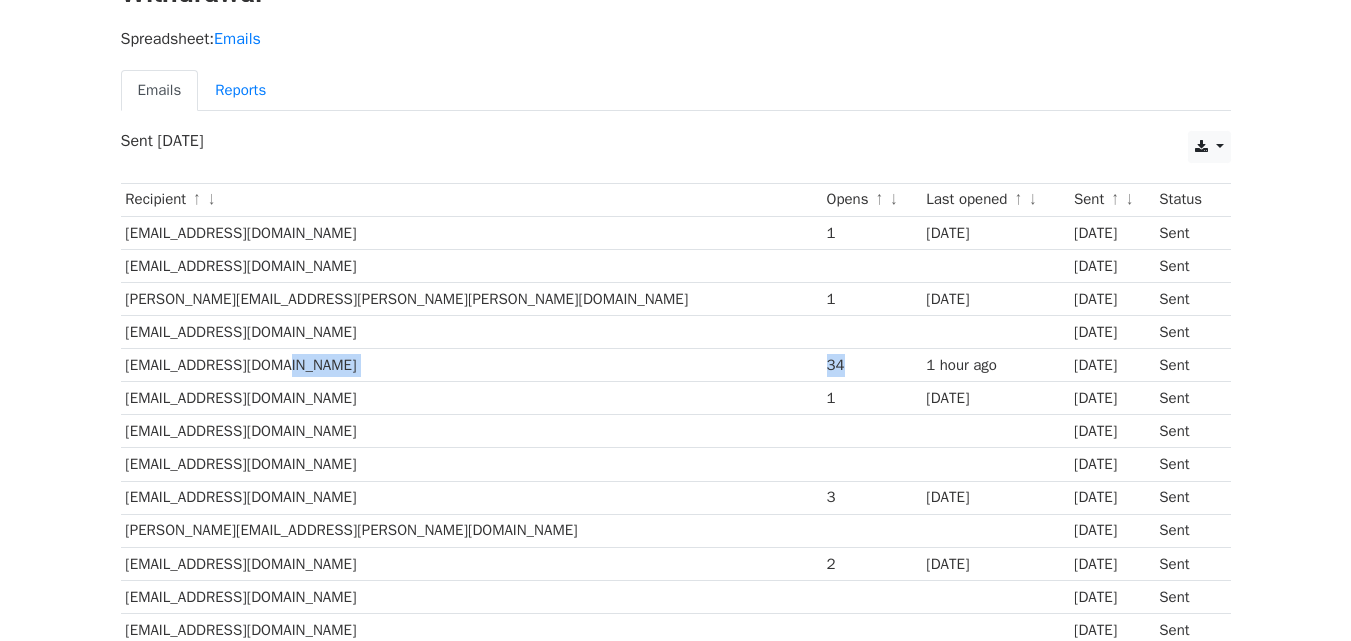 drag, startPoint x: 541, startPoint y: 360, endPoint x: 614, endPoint y: 370, distance: 73.68175 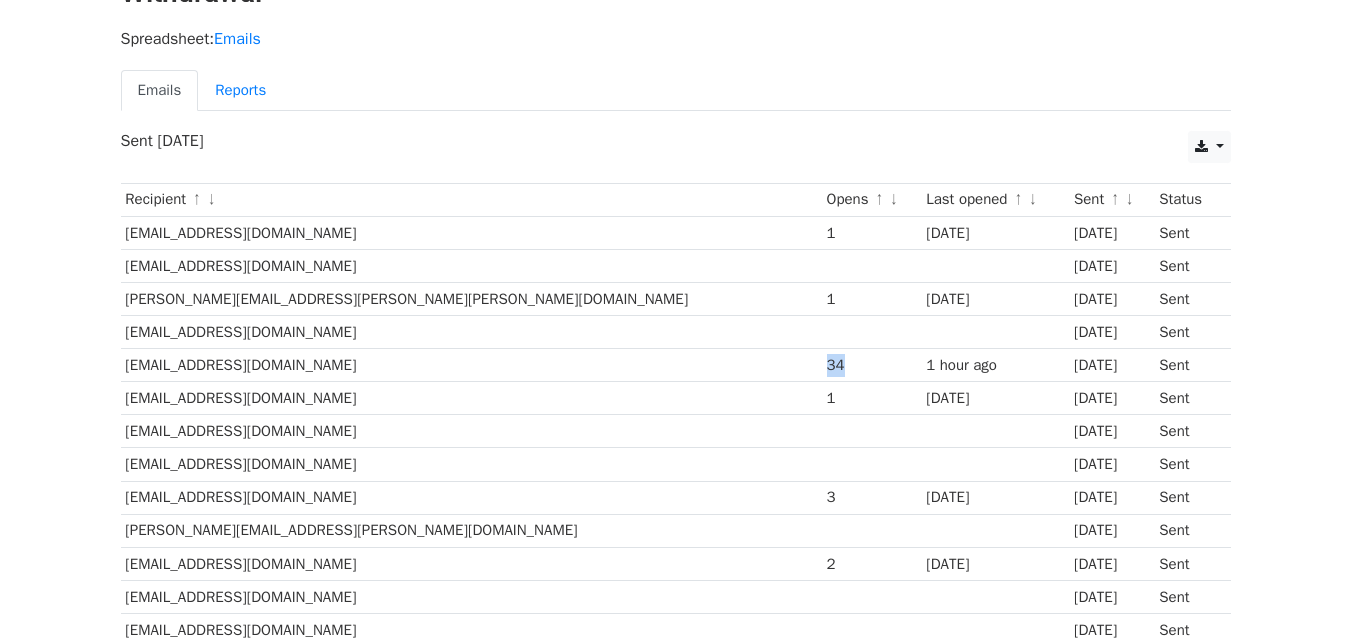 drag, startPoint x: 592, startPoint y: 366, endPoint x: 574, endPoint y: 362, distance: 18.439089 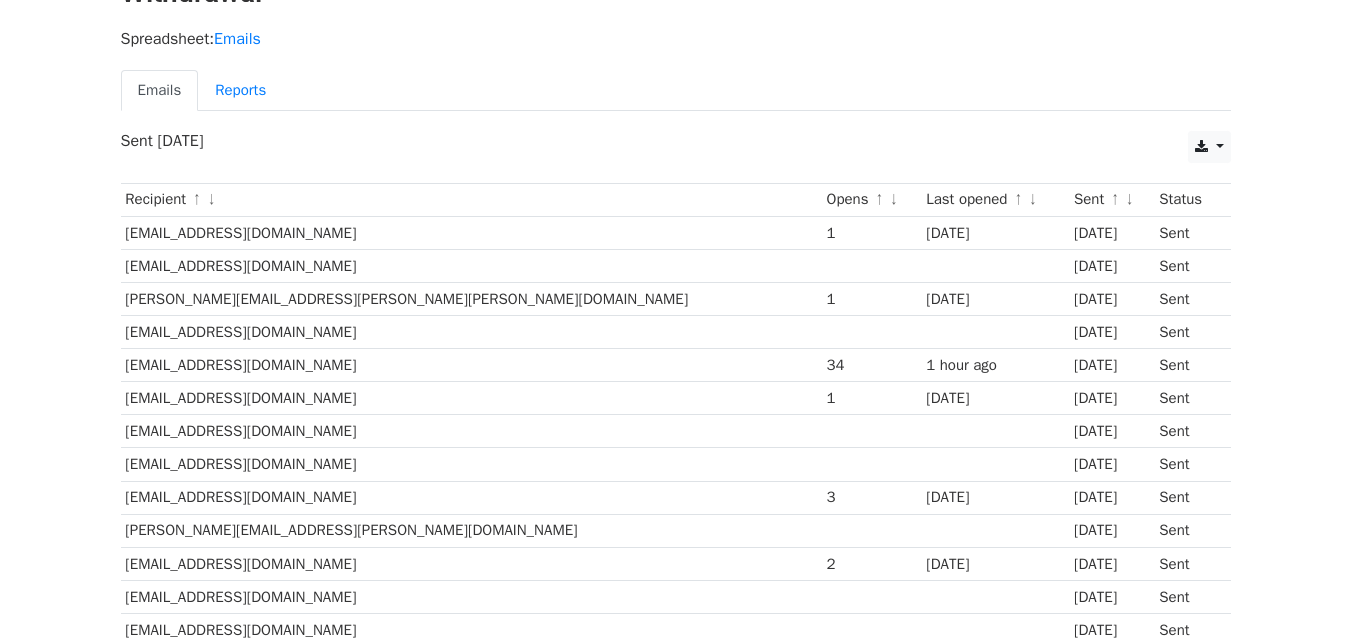 click on "34" at bounding box center [872, 365] 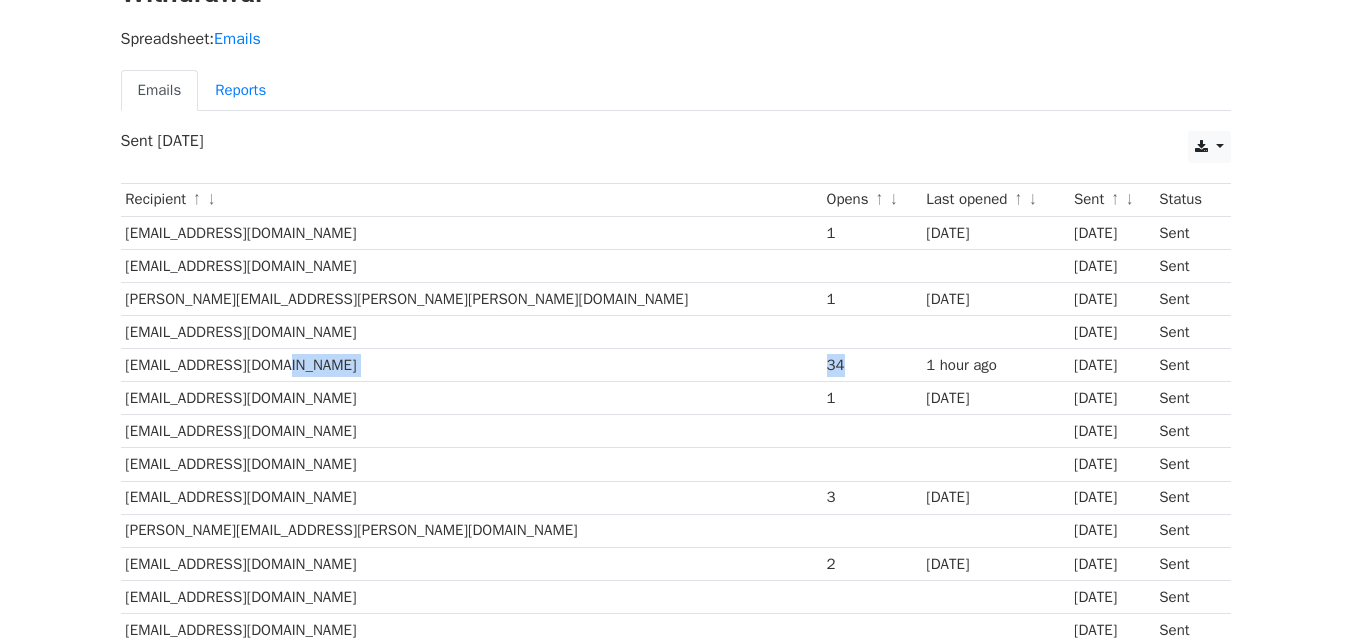 drag, startPoint x: 595, startPoint y: 371, endPoint x: 568, endPoint y: 361, distance: 28.79236 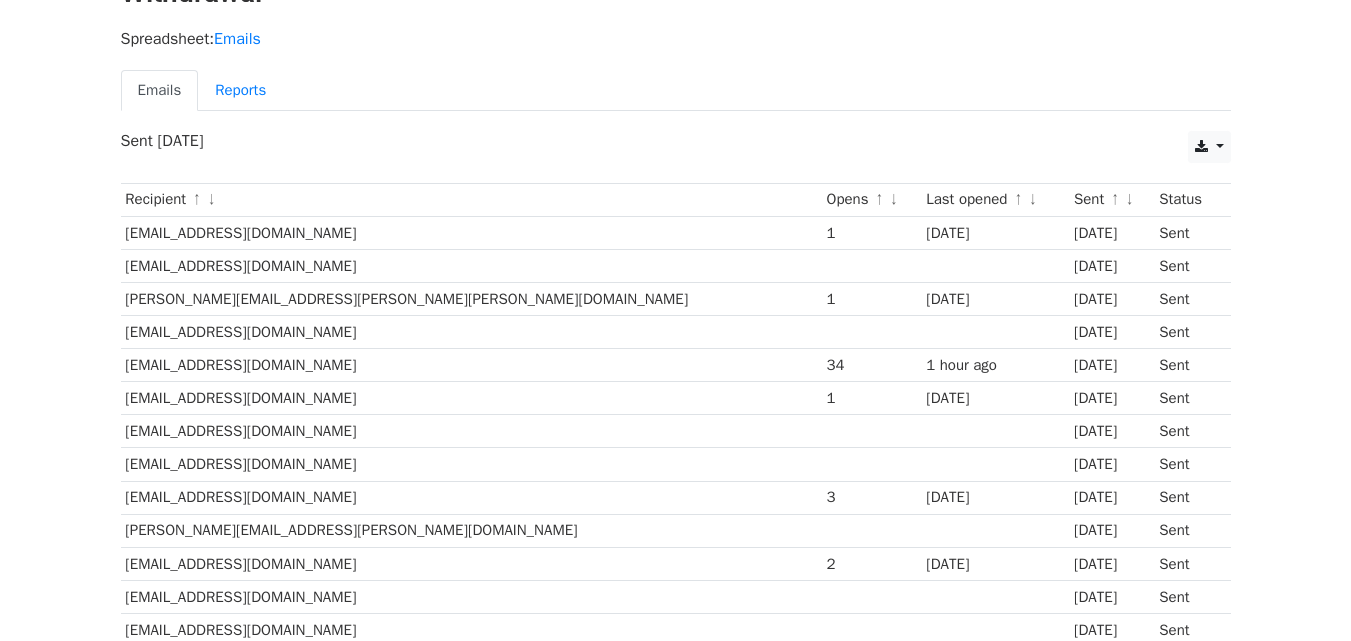 scroll, scrollTop: 0, scrollLeft: 0, axis: both 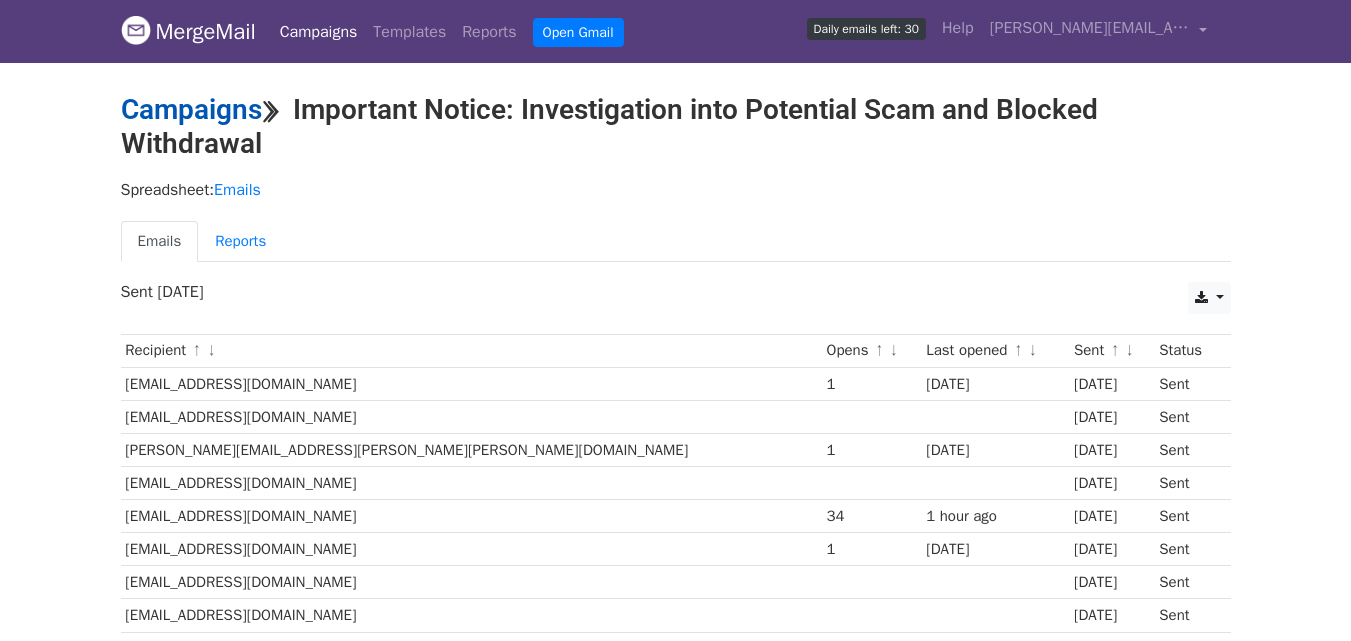 click on "Campaigns" at bounding box center (191, 109) 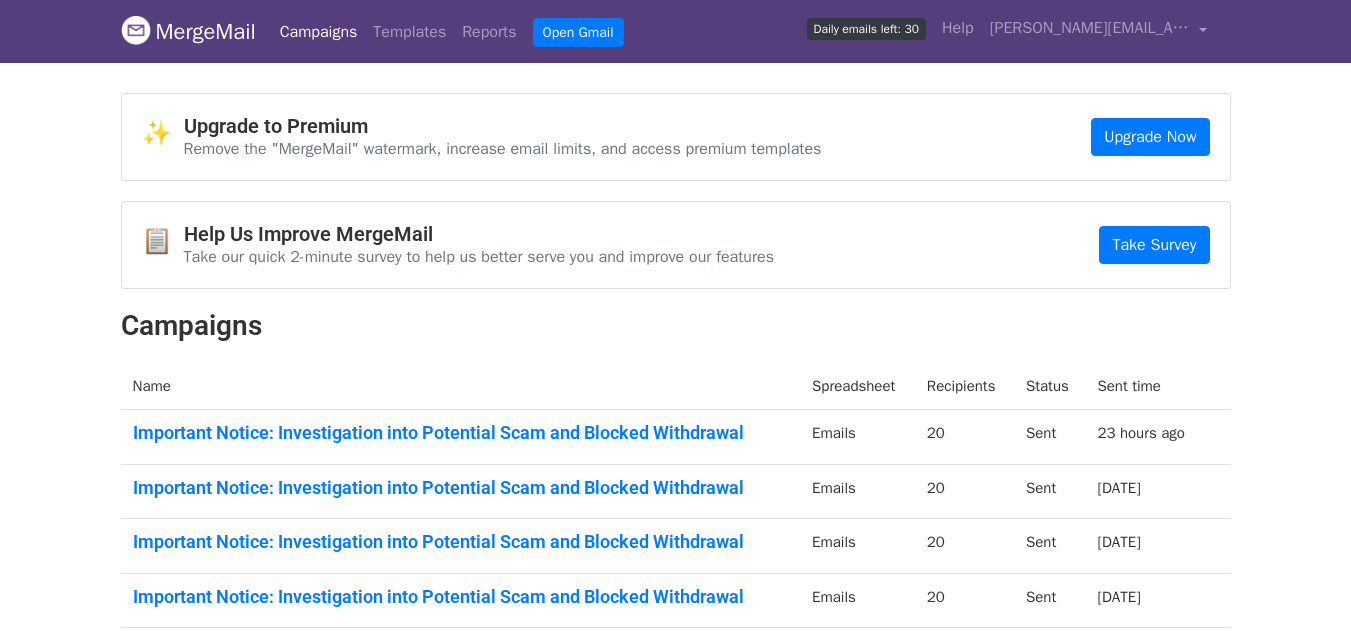 scroll, scrollTop: 0, scrollLeft: 0, axis: both 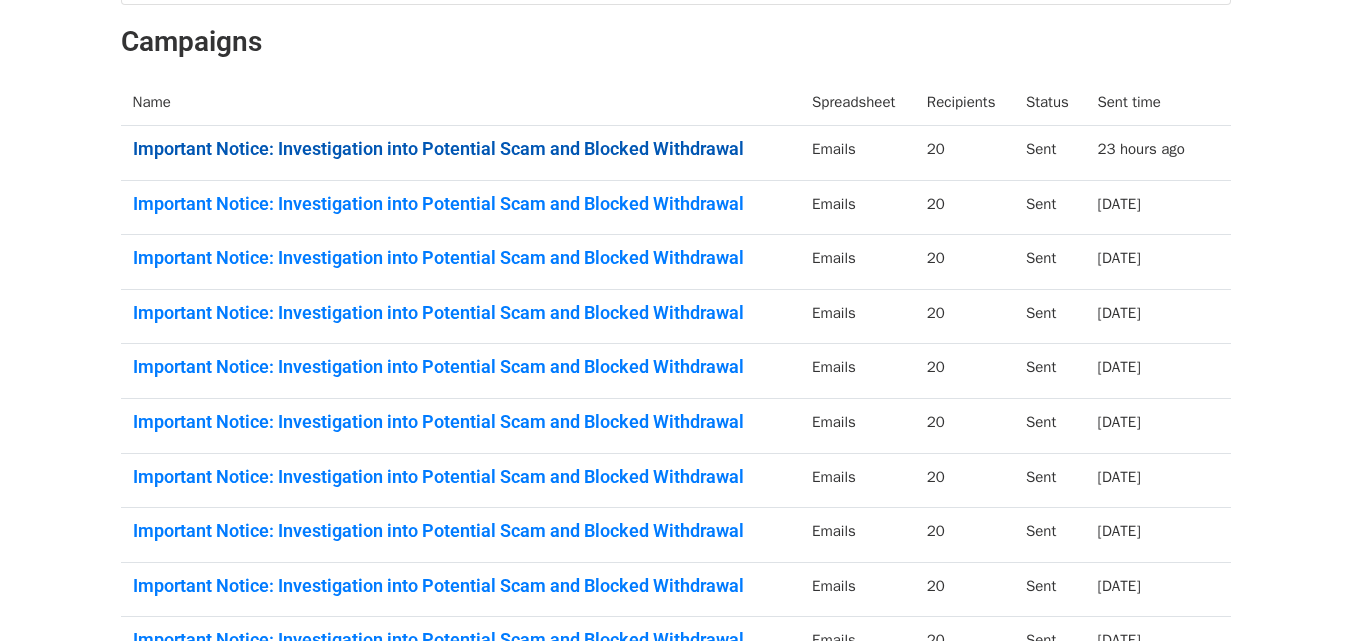 click on "Important Notice: Investigation into Potential Scam and Blocked Withdrawal" at bounding box center (461, 149) 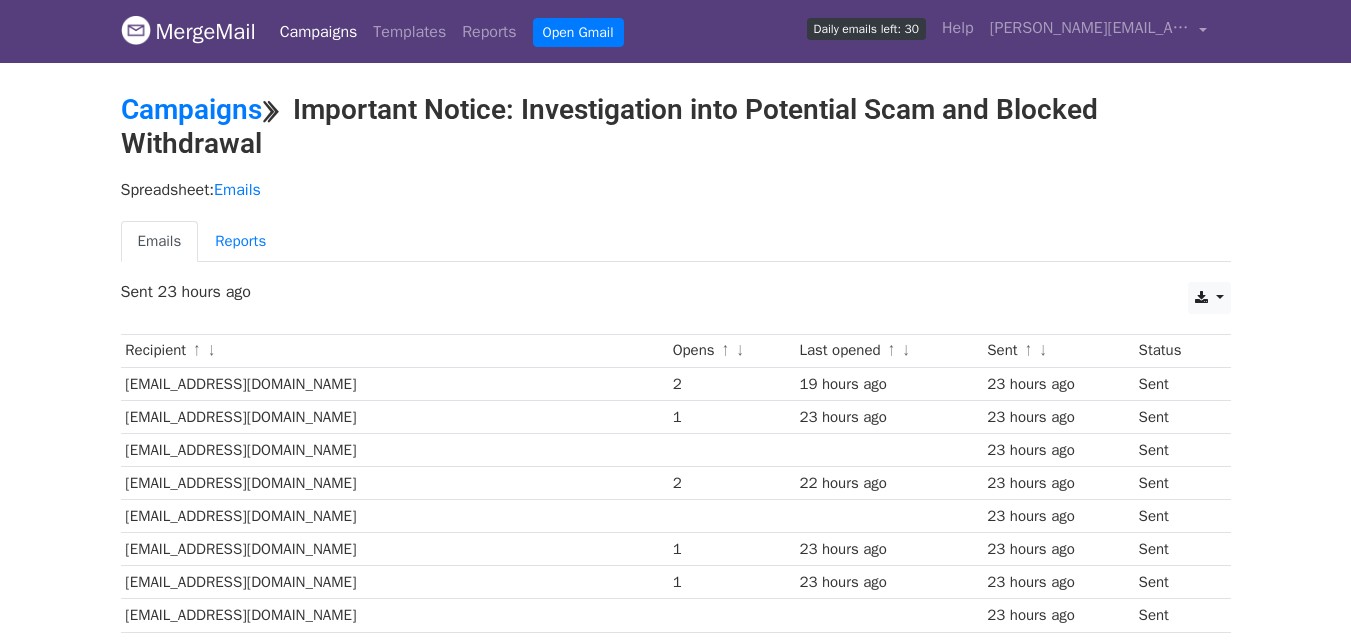 scroll, scrollTop: 0, scrollLeft: 0, axis: both 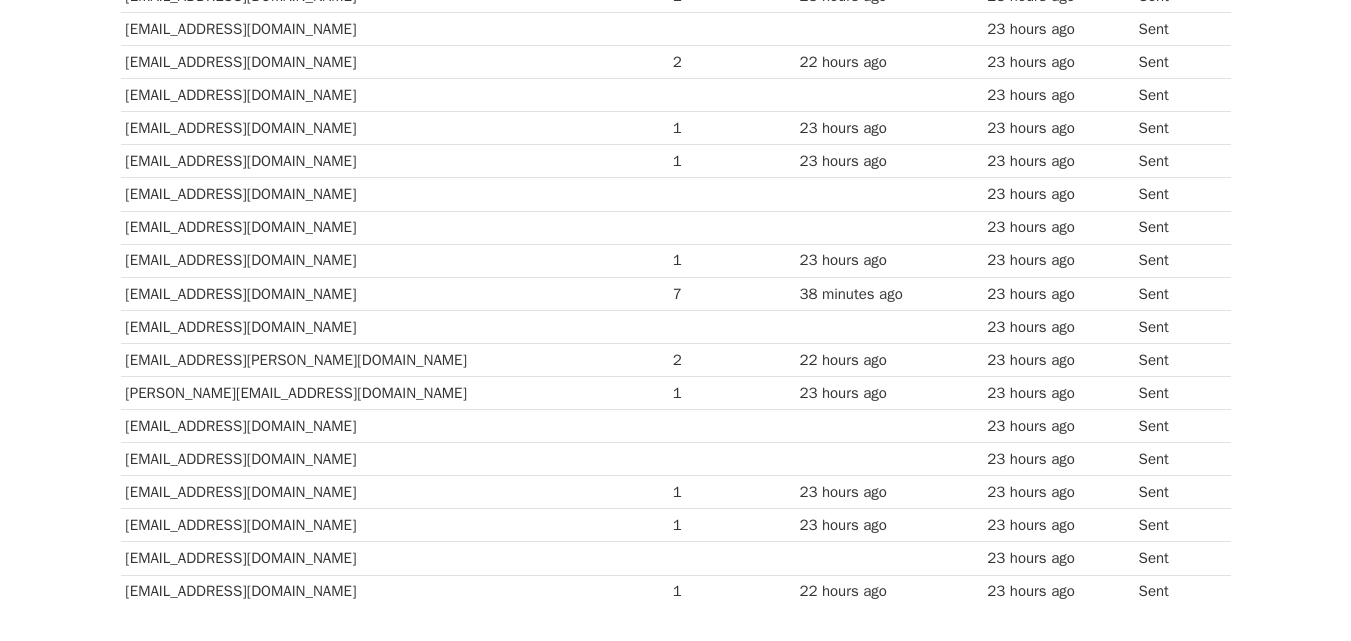 click on "[EMAIL_ADDRESS][DOMAIN_NAME]" at bounding box center (394, 293) 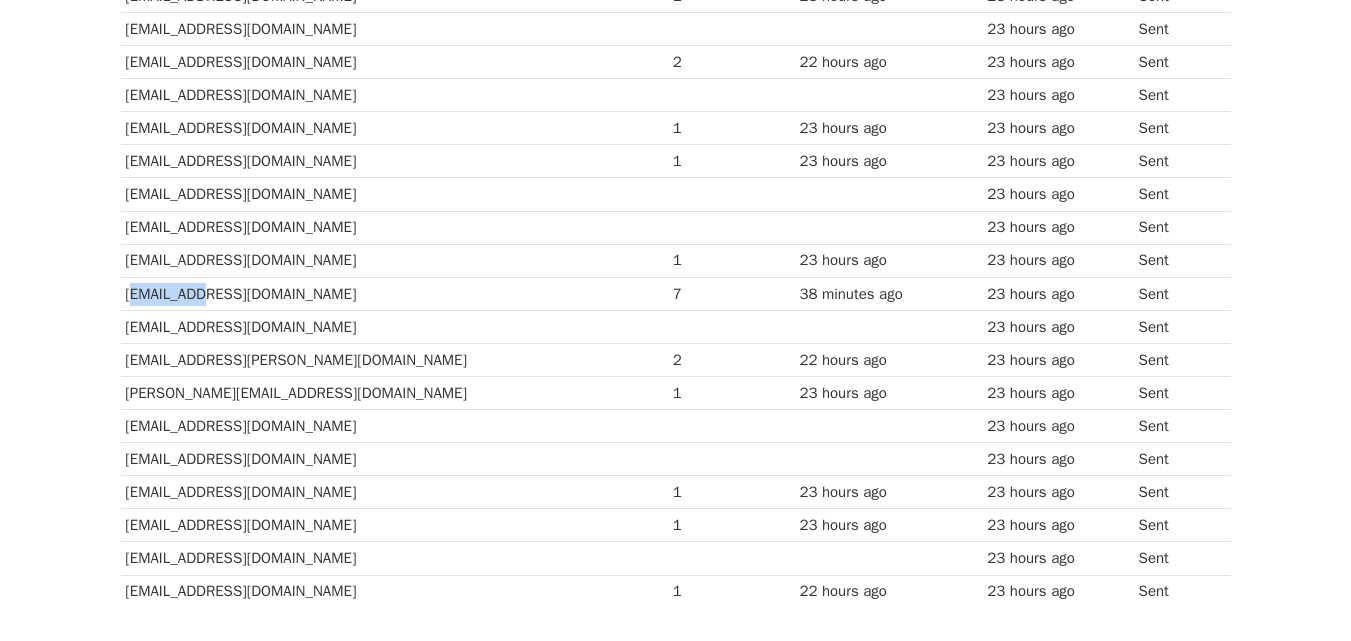 click on "[EMAIL_ADDRESS][DOMAIN_NAME]" at bounding box center (394, 293) 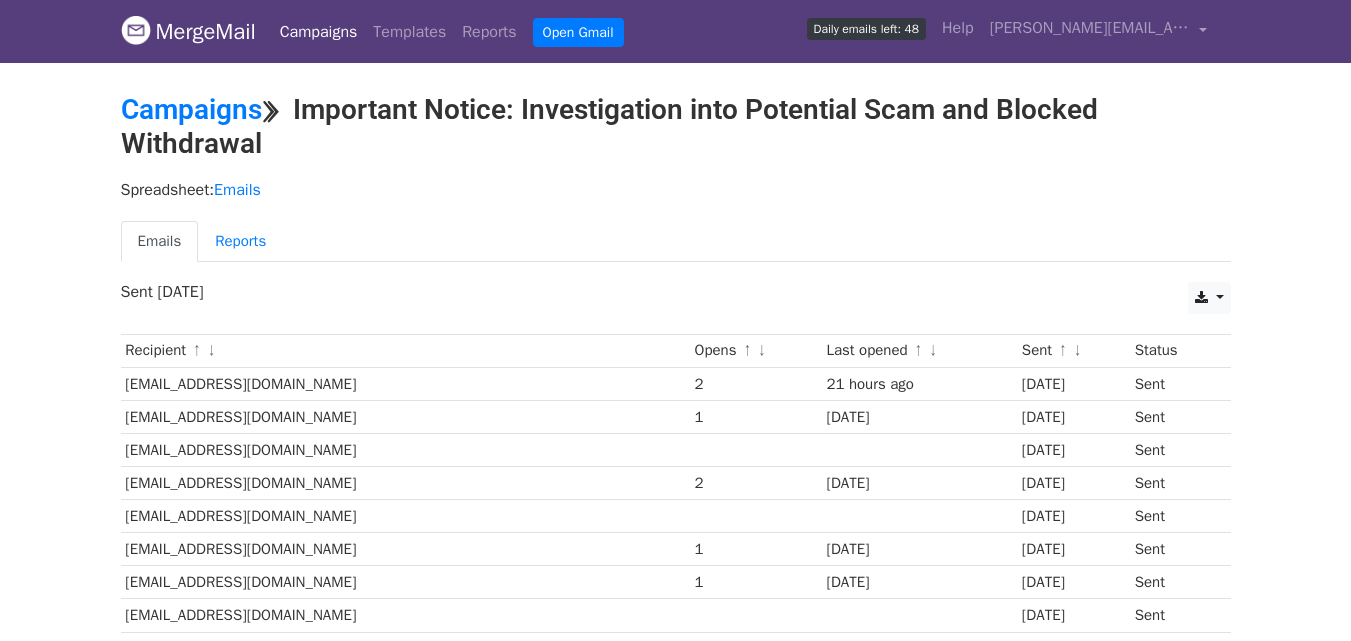 scroll, scrollTop: 414, scrollLeft: 0, axis: vertical 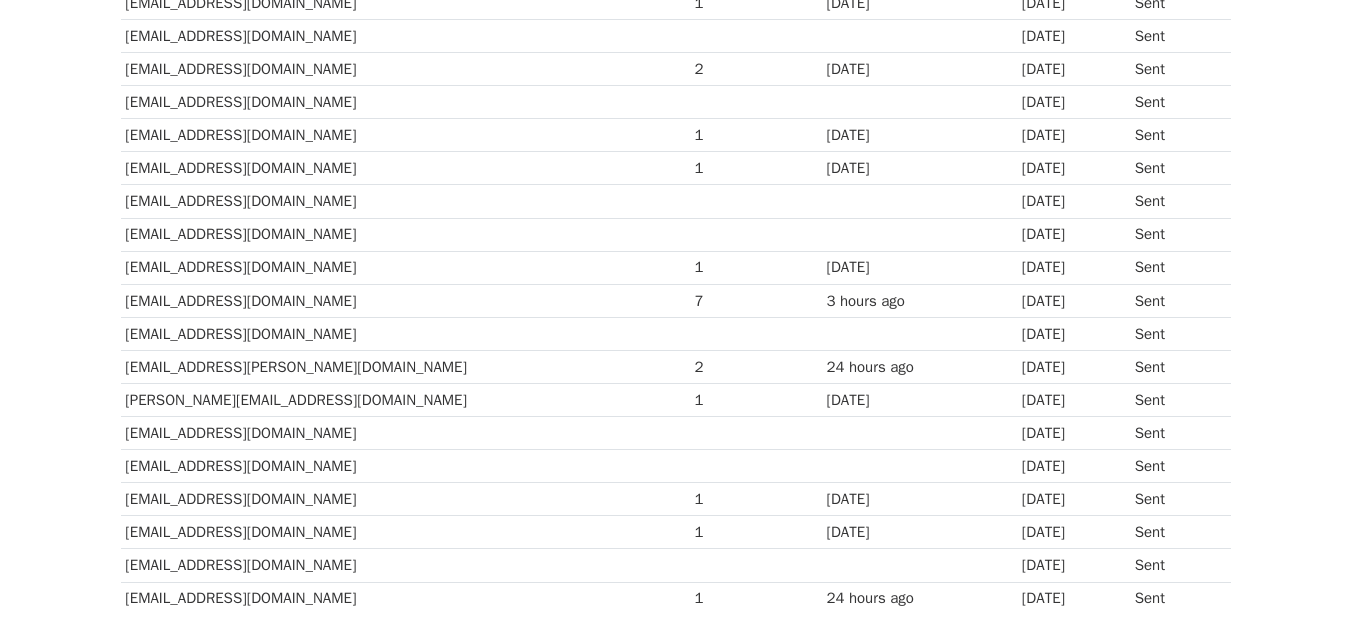 click on "[EMAIL_ADDRESS][DOMAIN_NAME]" at bounding box center (405, 300) 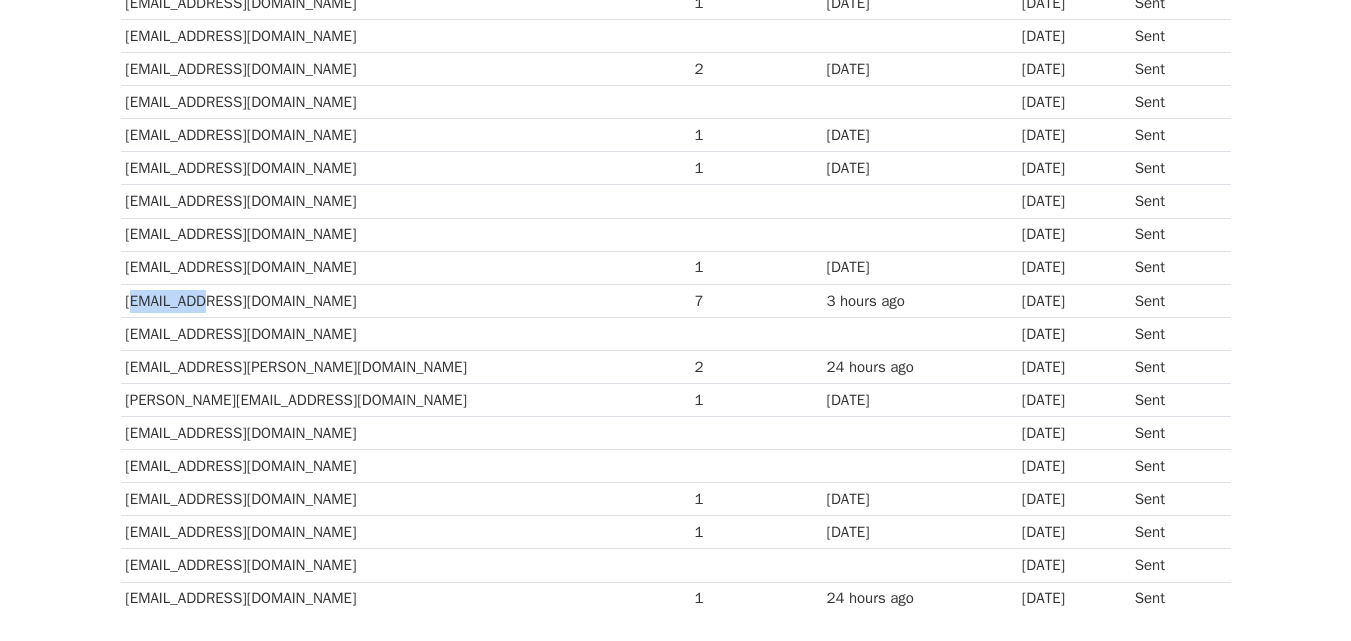 click on "[EMAIL_ADDRESS][DOMAIN_NAME]" at bounding box center [405, 300] 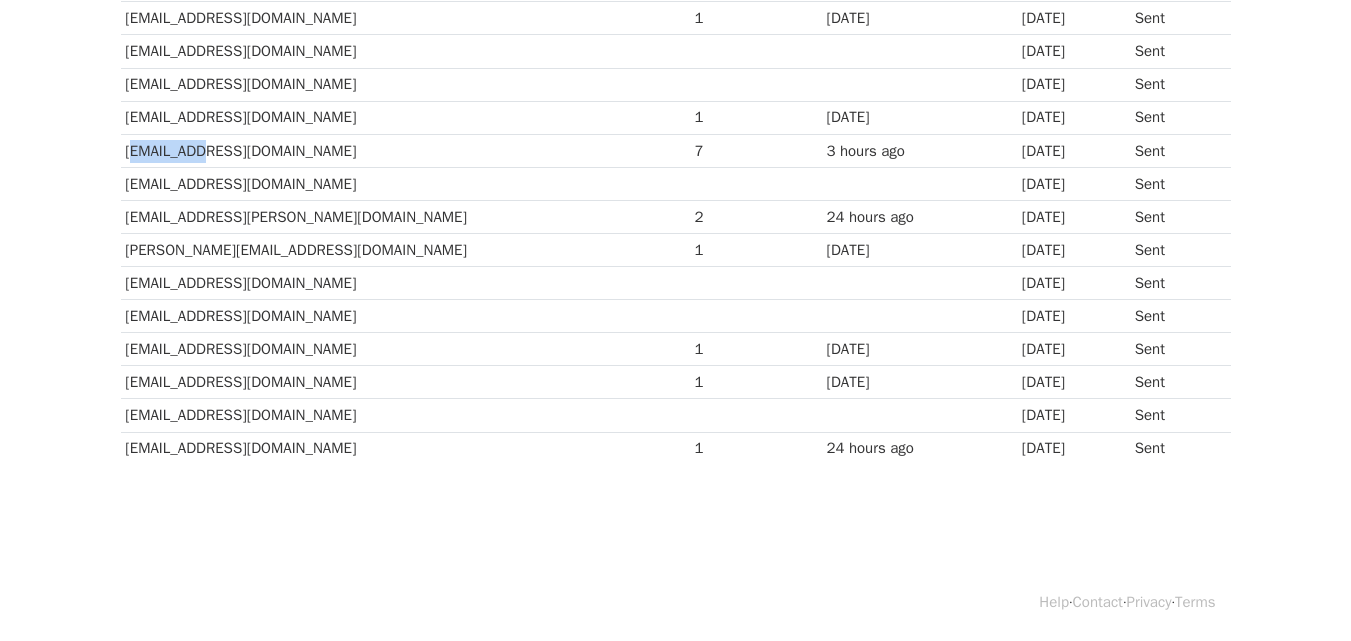 scroll, scrollTop: 0, scrollLeft: 0, axis: both 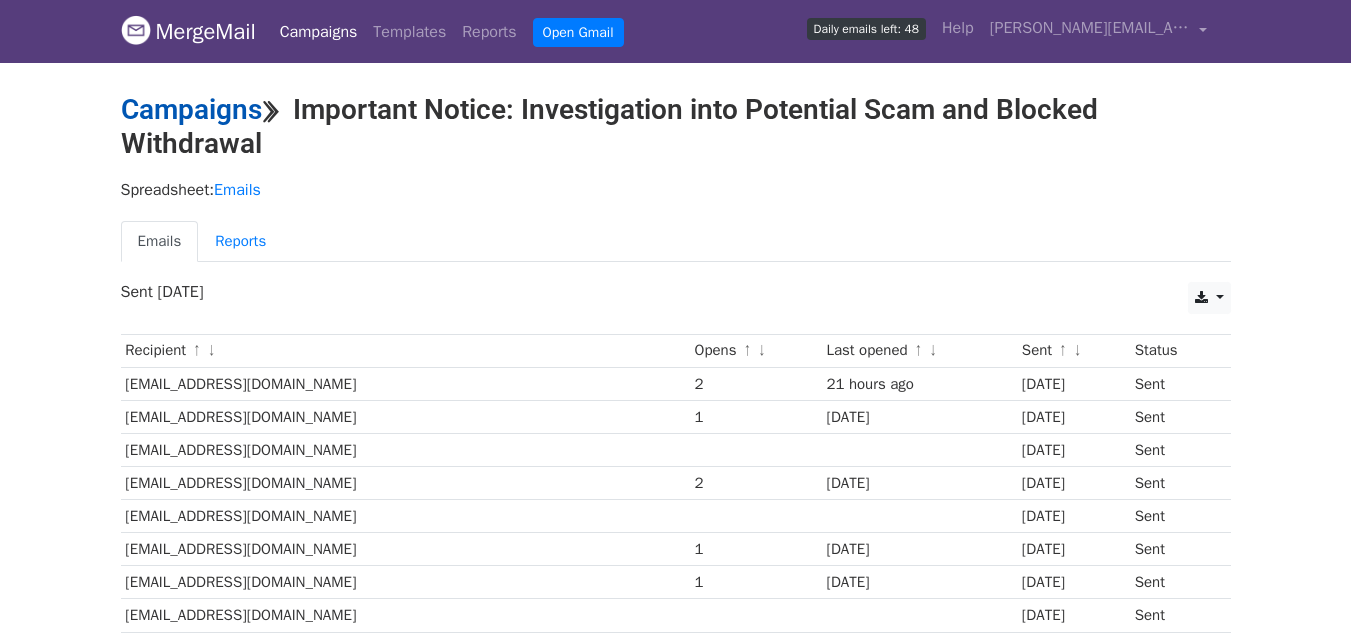 click on "Campaigns" at bounding box center [191, 109] 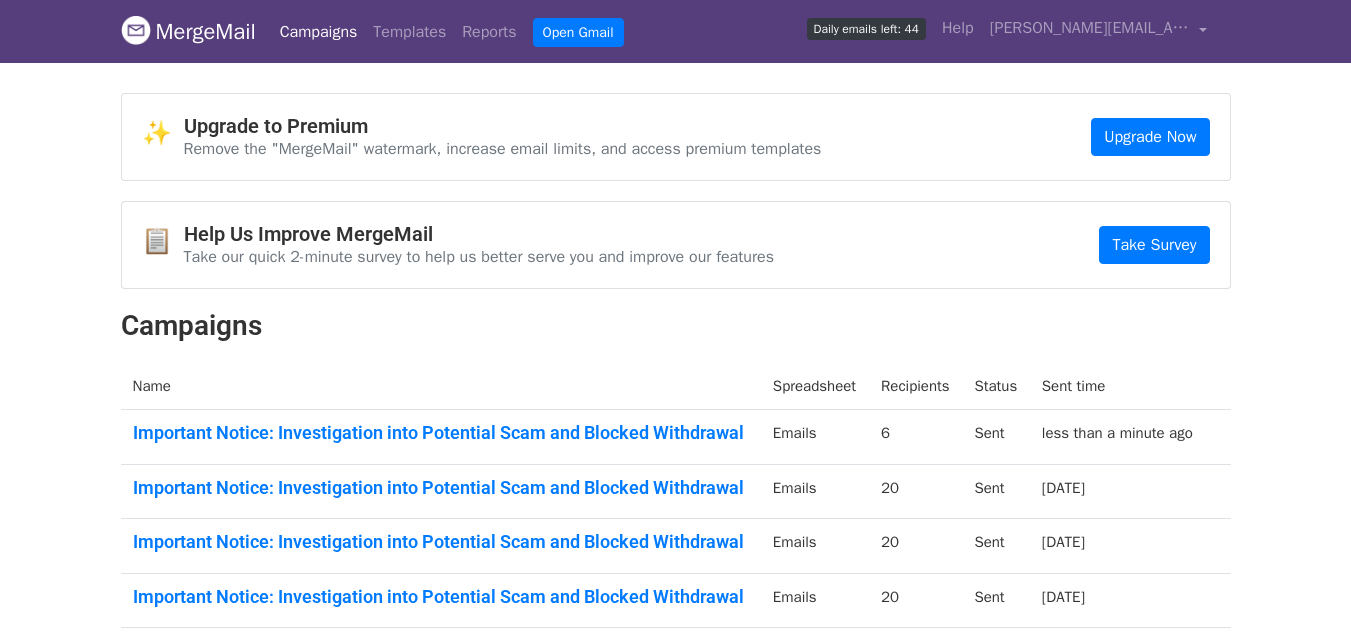 scroll, scrollTop: 0, scrollLeft: 0, axis: both 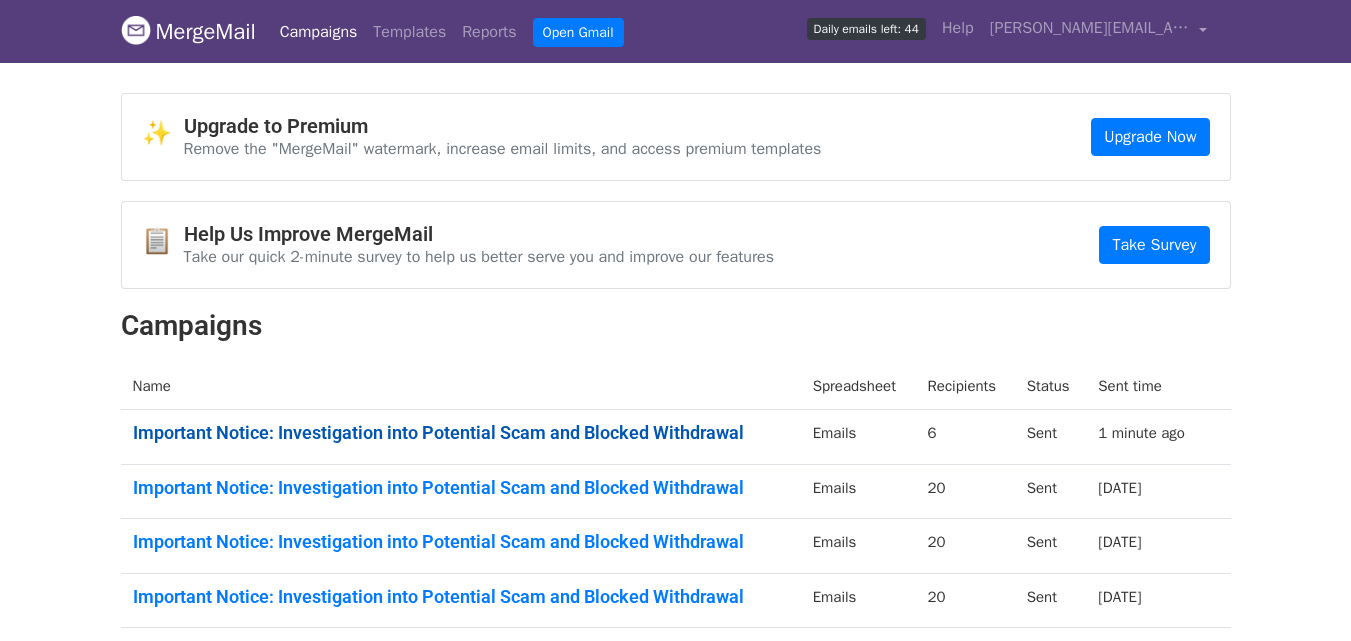 click on "Important Notice: Investigation into Potential Scam and Blocked Withdrawal" at bounding box center [461, 433] 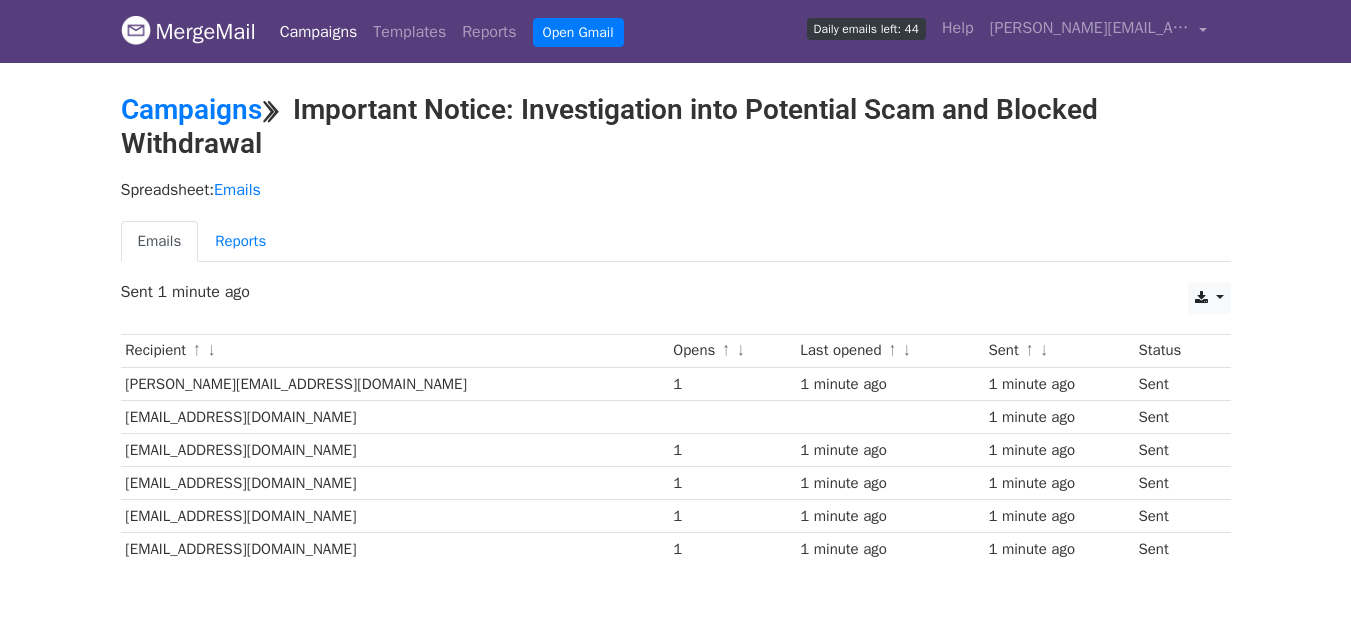scroll, scrollTop: 0, scrollLeft: 0, axis: both 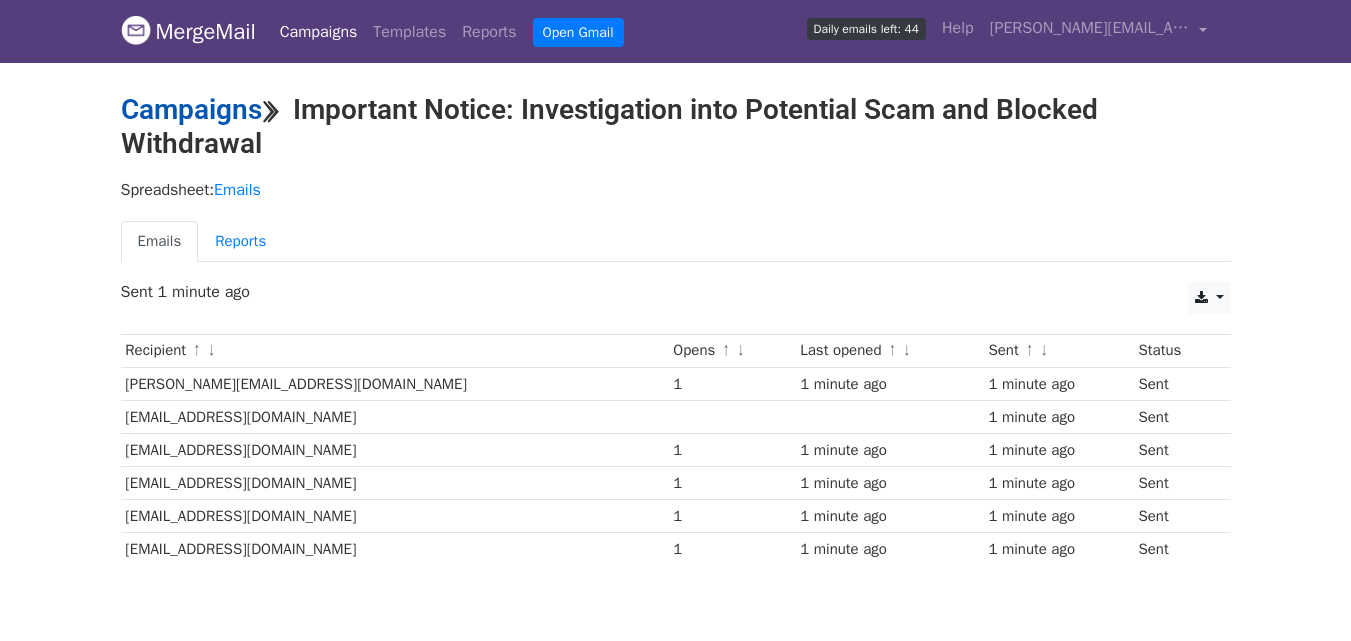 click on "Campaigns" at bounding box center [191, 109] 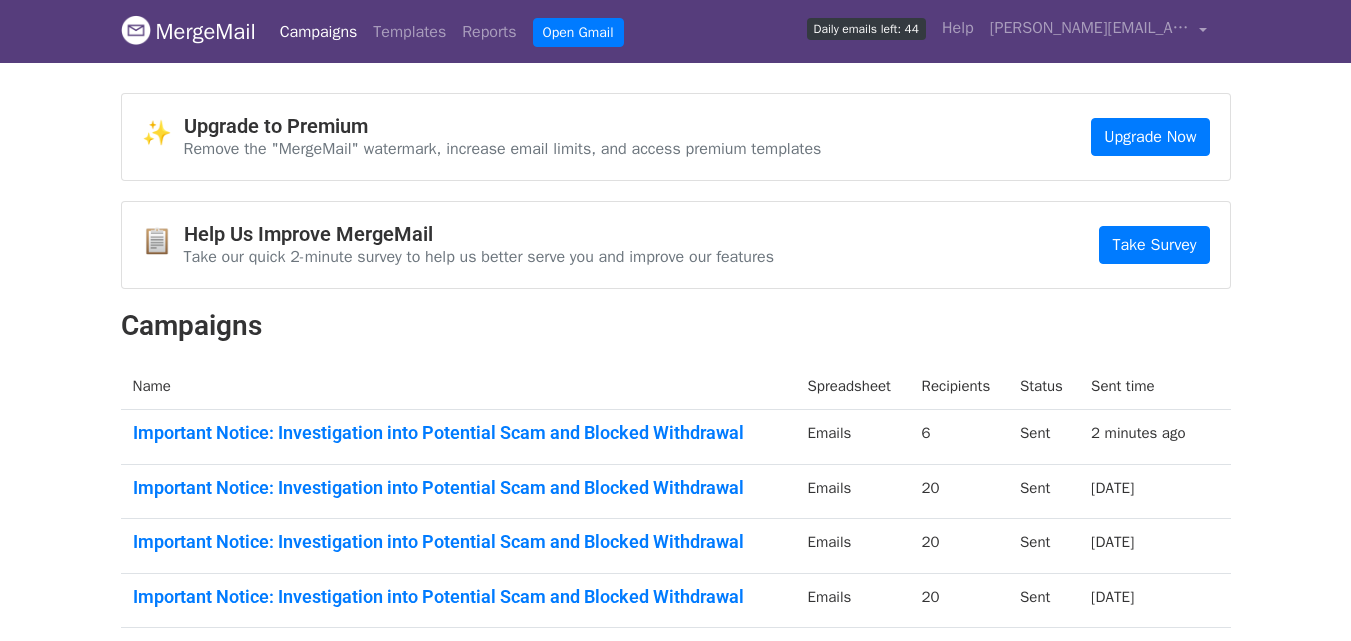 scroll, scrollTop: 0, scrollLeft: 0, axis: both 